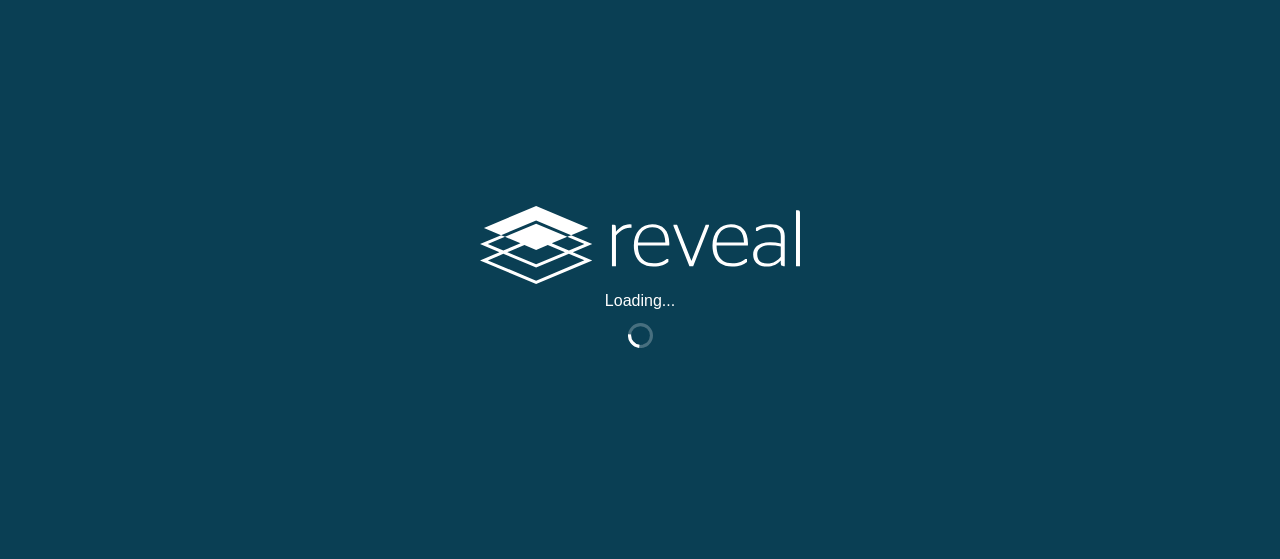 scroll, scrollTop: 0, scrollLeft: 0, axis: both 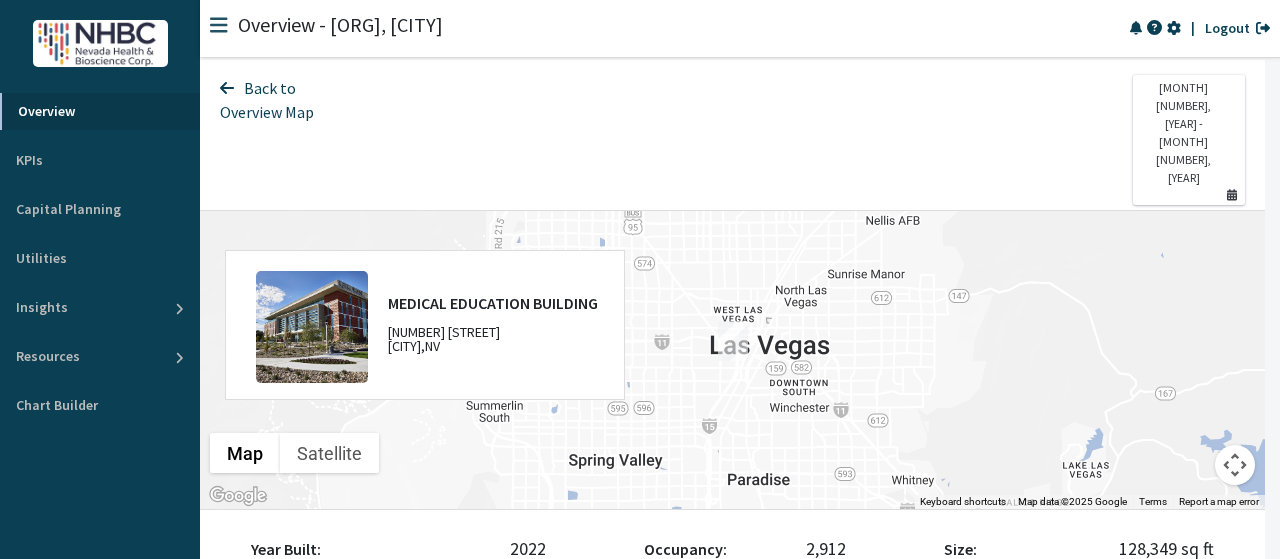 click at bounding box center (1173, 28) 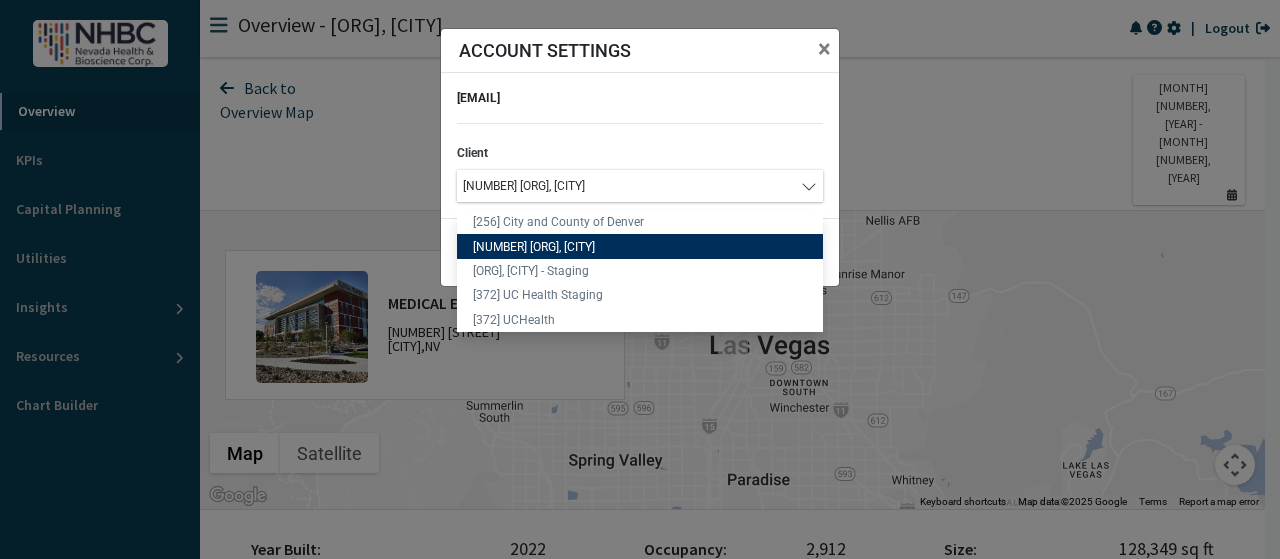 click on "[NUMBER] [ORG], [CITY]" at bounding box center [630, 186] 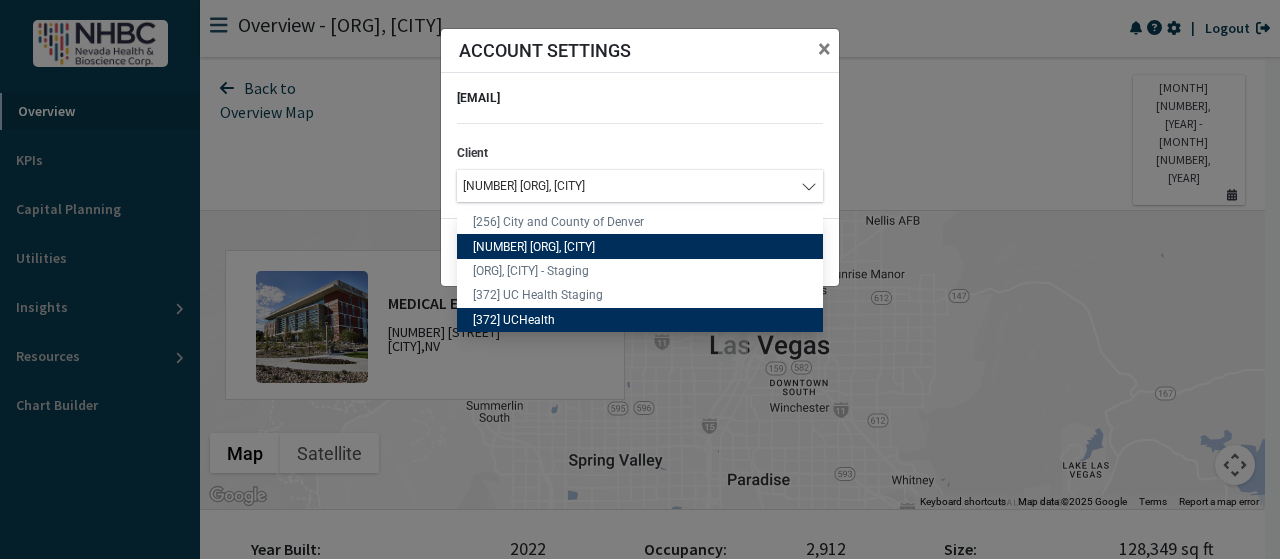 click on "[372] UCHealth" at bounding box center (640, 320) 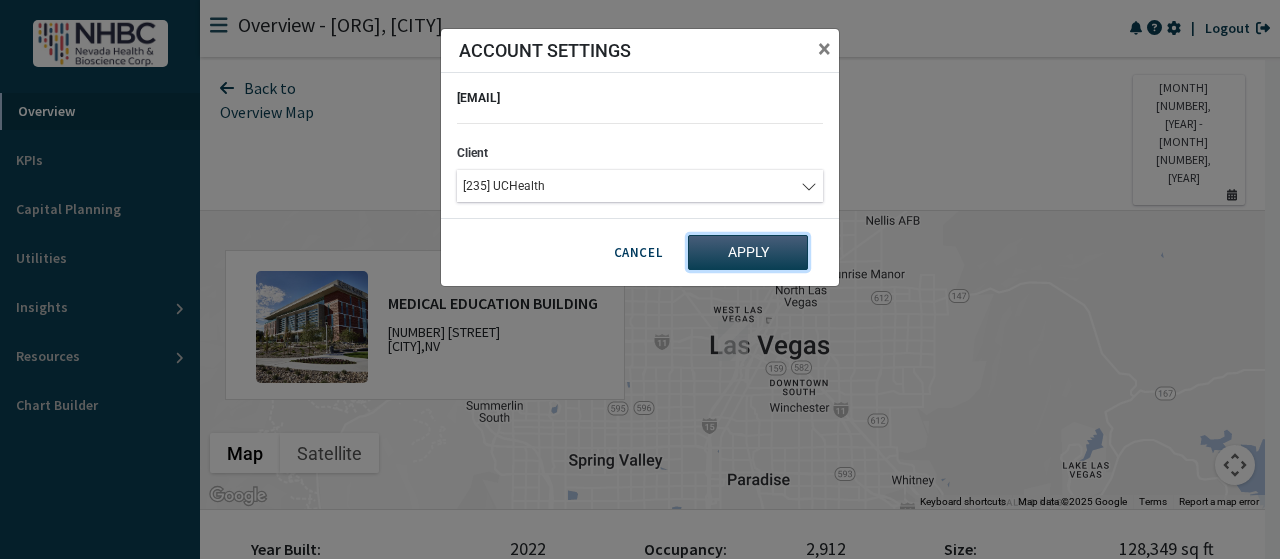 click on "Apply" at bounding box center [748, 252] 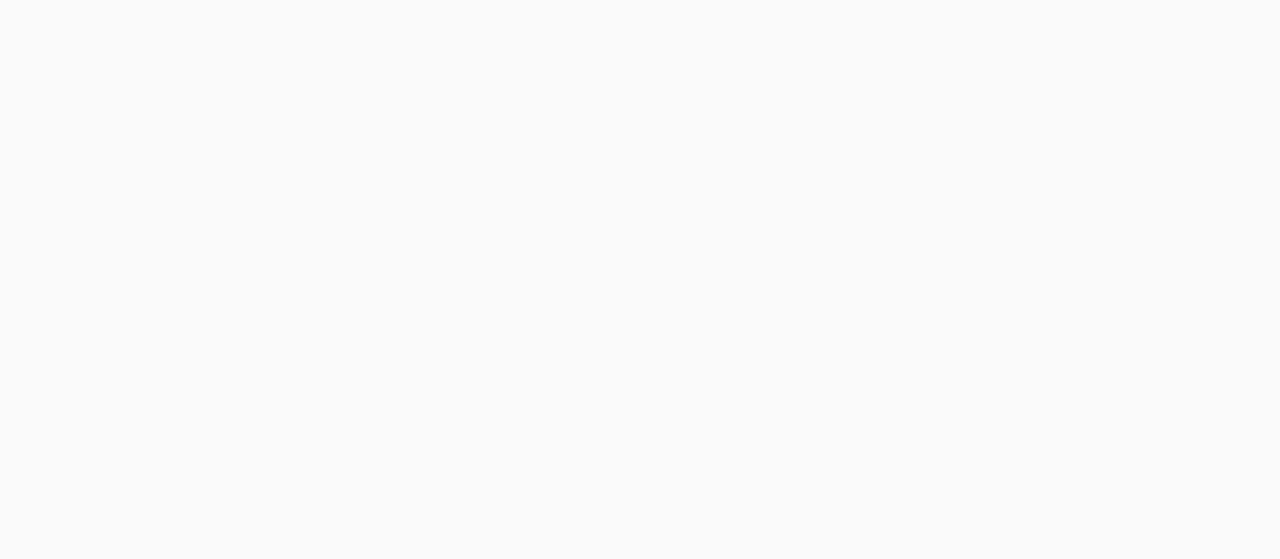 scroll, scrollTop: 0, scrollLeft: 0, axis: both 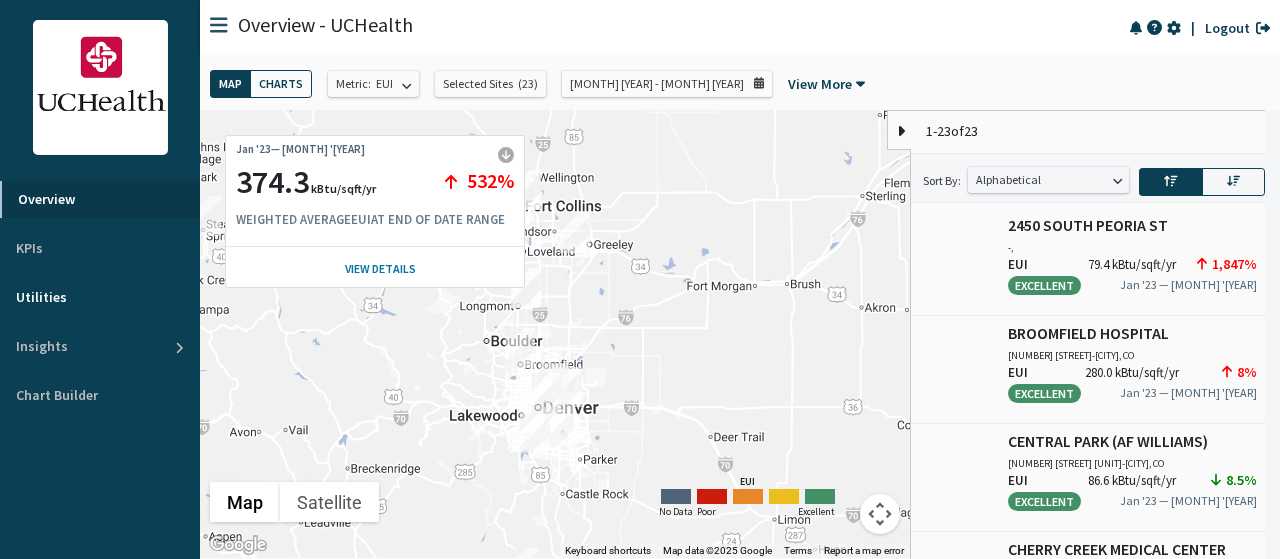 click on "Utilities" at bounding box center (100, 297) 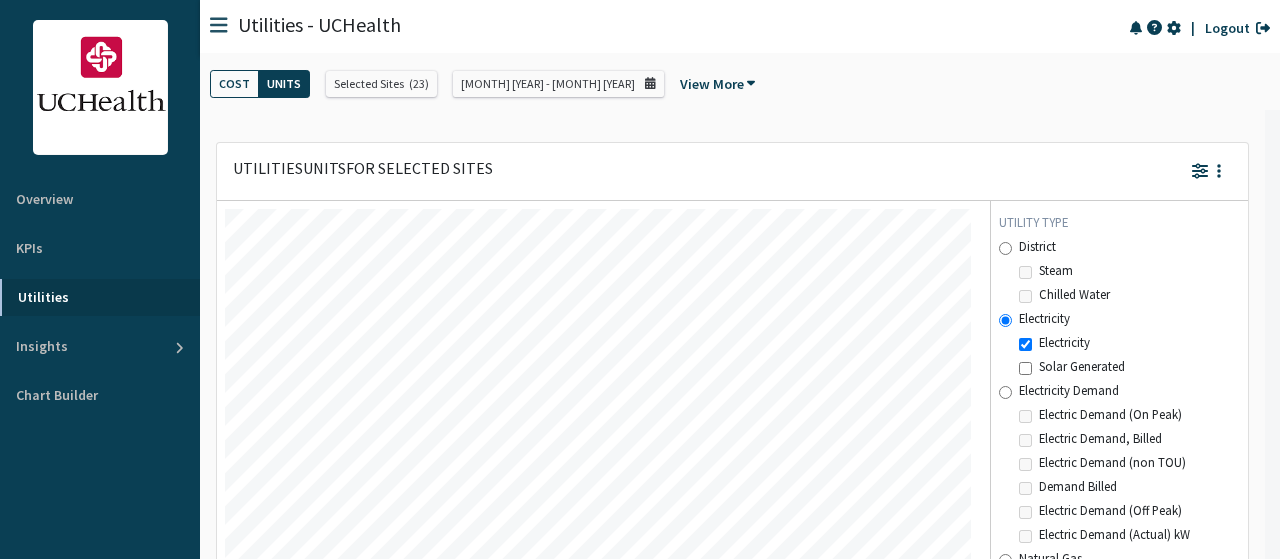 scroll, scrollTop: 999500, scrollLeft: 999254, axis: both 